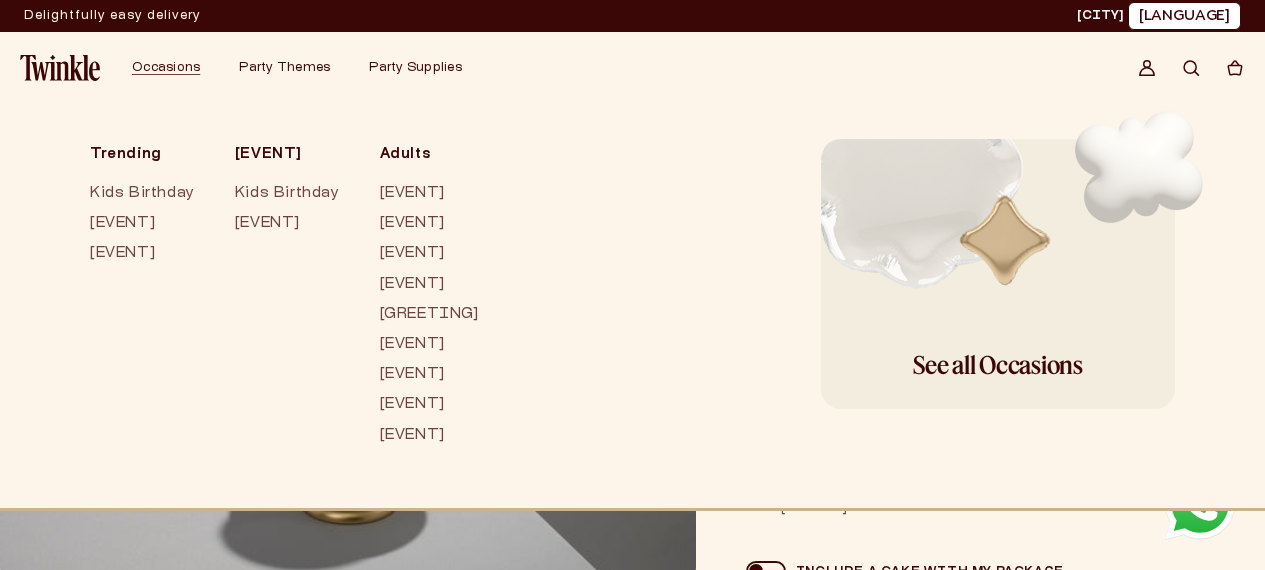 scroll, scrollTop: 0, scrollLeft: 0, axis: both 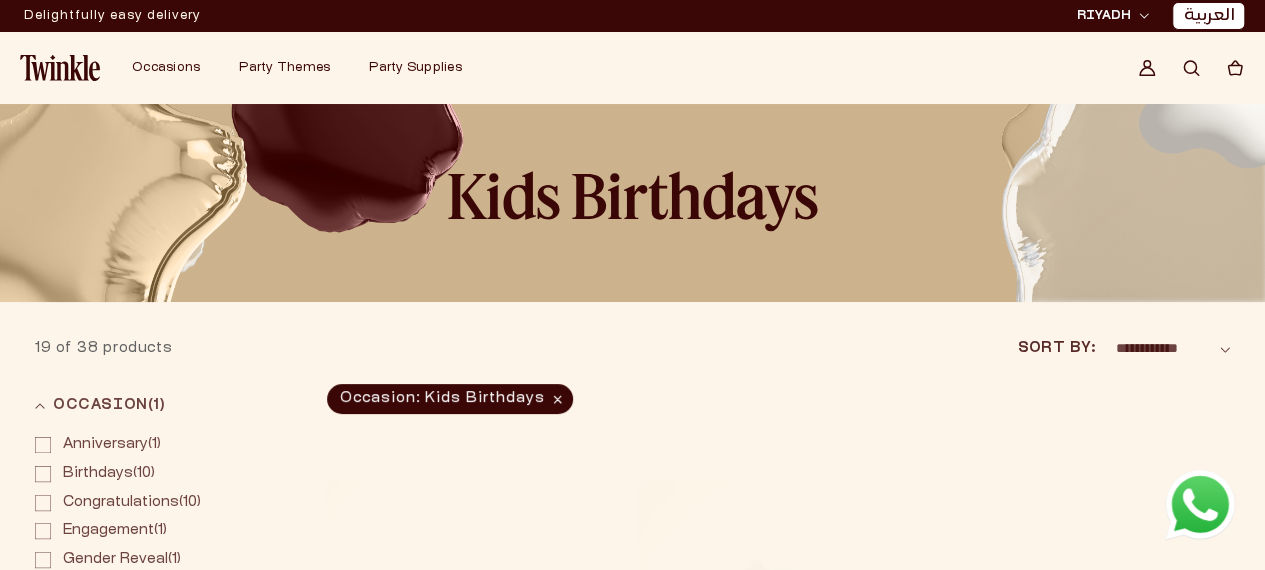 click on "Occasion: Kids Birthdays
Remove filter" at bounding box center [450, 399] 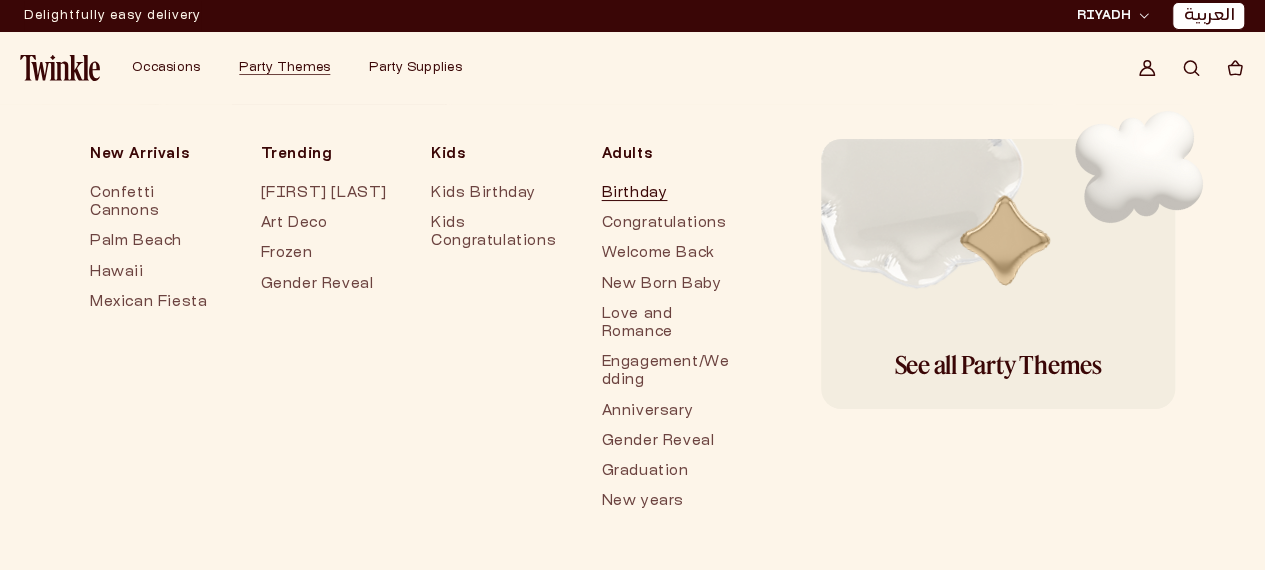 click on "Birthday" at bounding box center (667, 194) 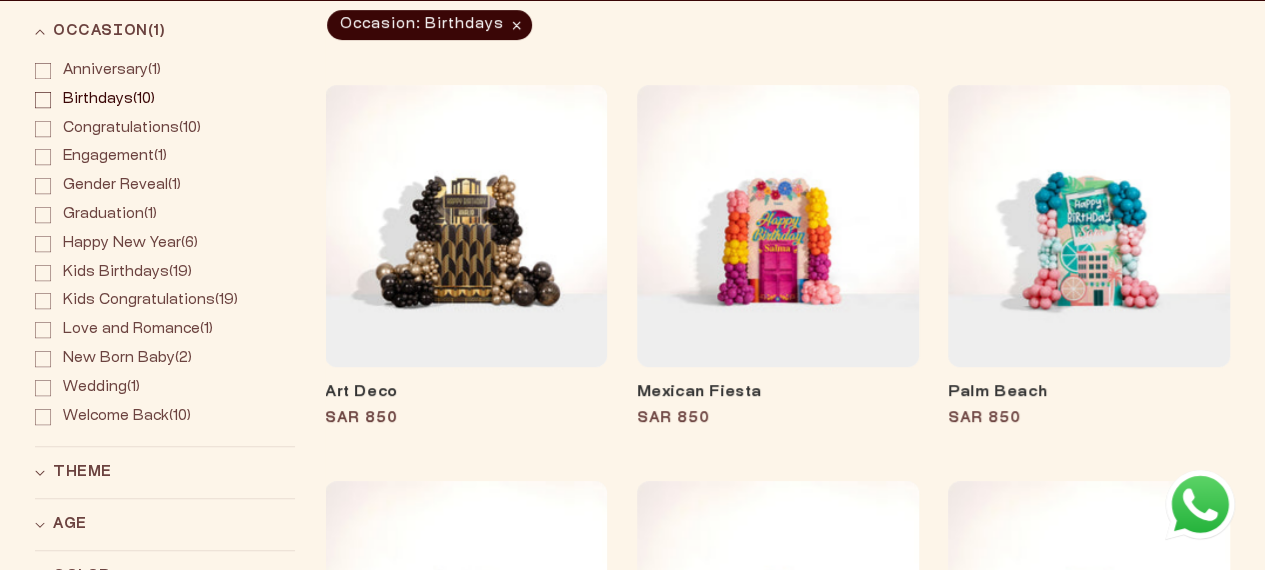 scroll, scrollTop: 400, scrollLeft: 0, axis: vertical 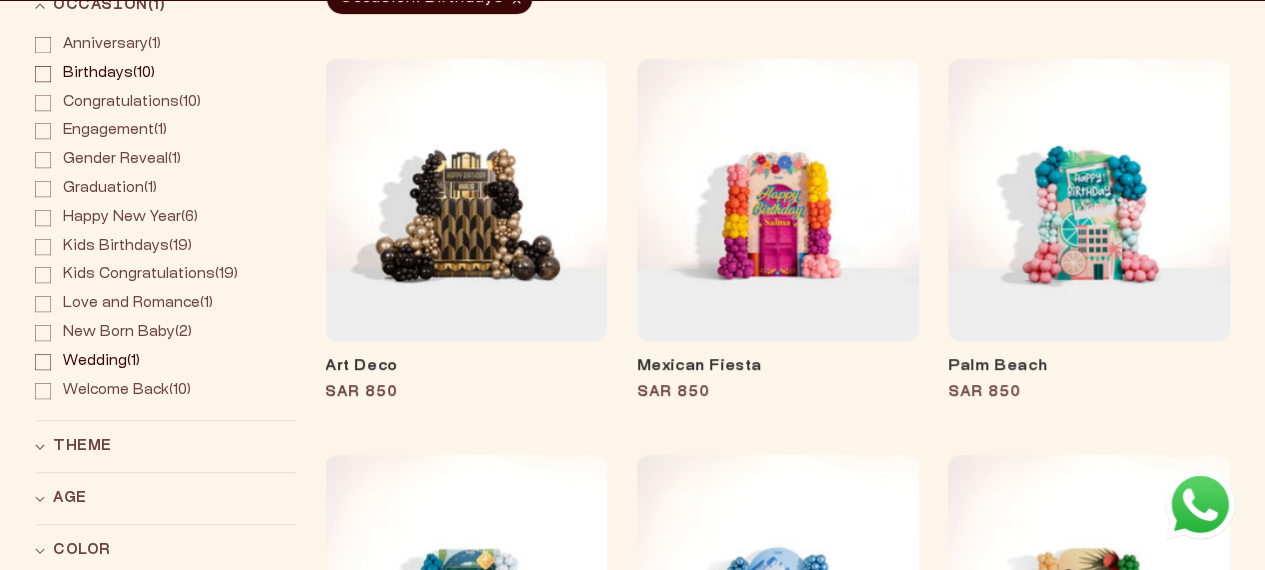 click 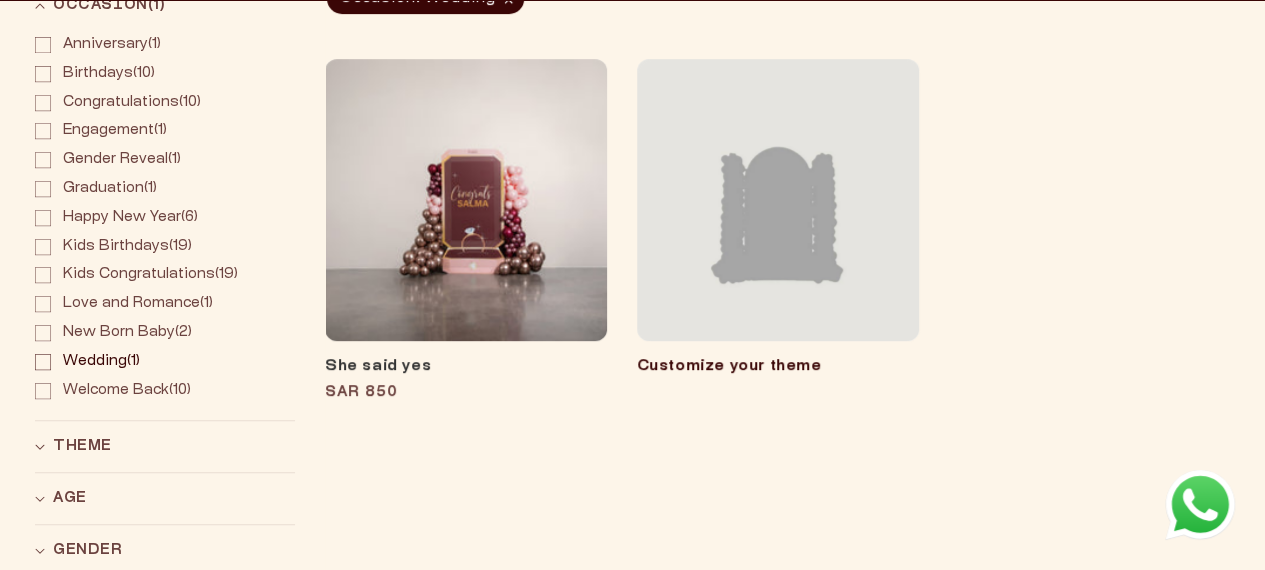 scroll, scrollTop: 380, scrollLeft: 0, axis: vertical 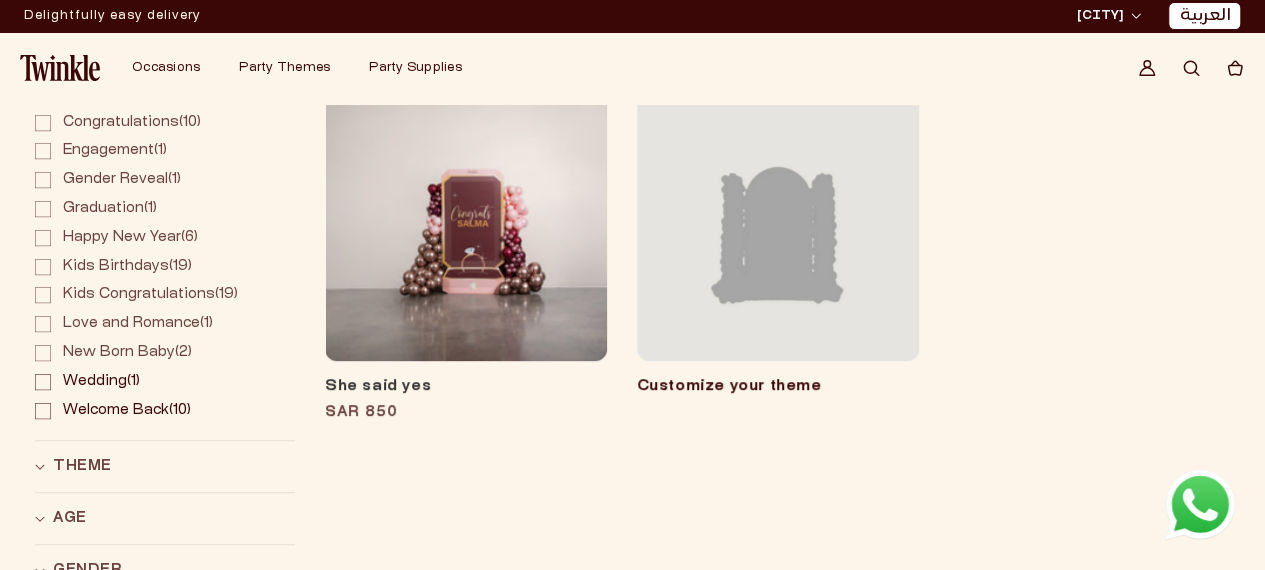 click on "Welcome Back  (10)
Welcome Back (10 products)" at bounding box center (165, 411) 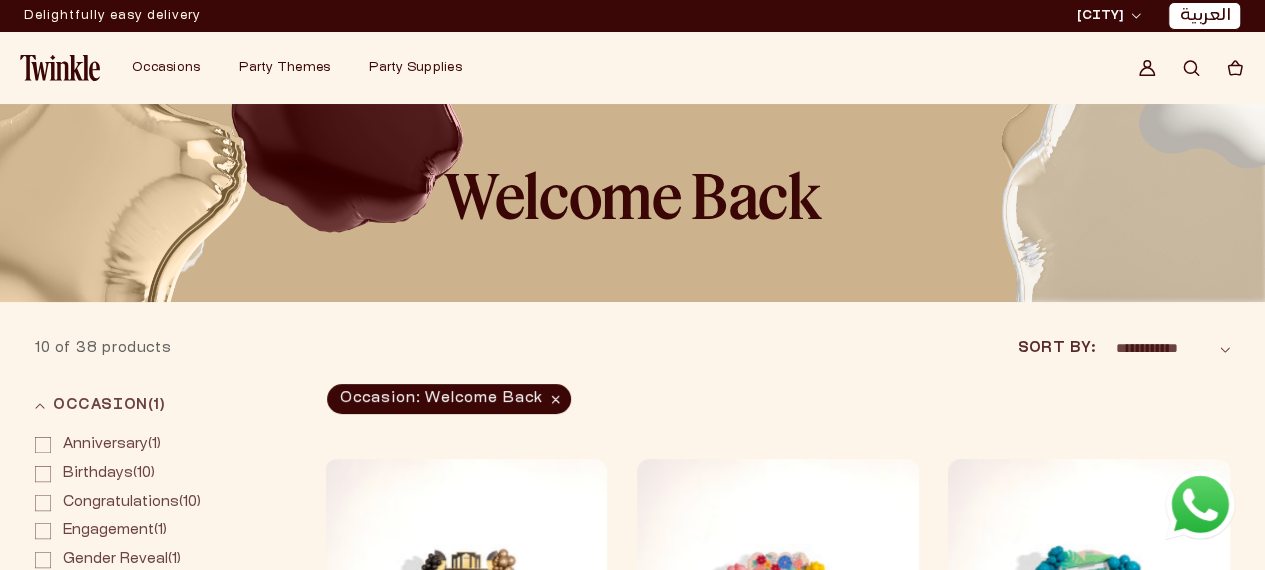 scroll, scrollTop: 0, scrollLeft: 0, axis: both 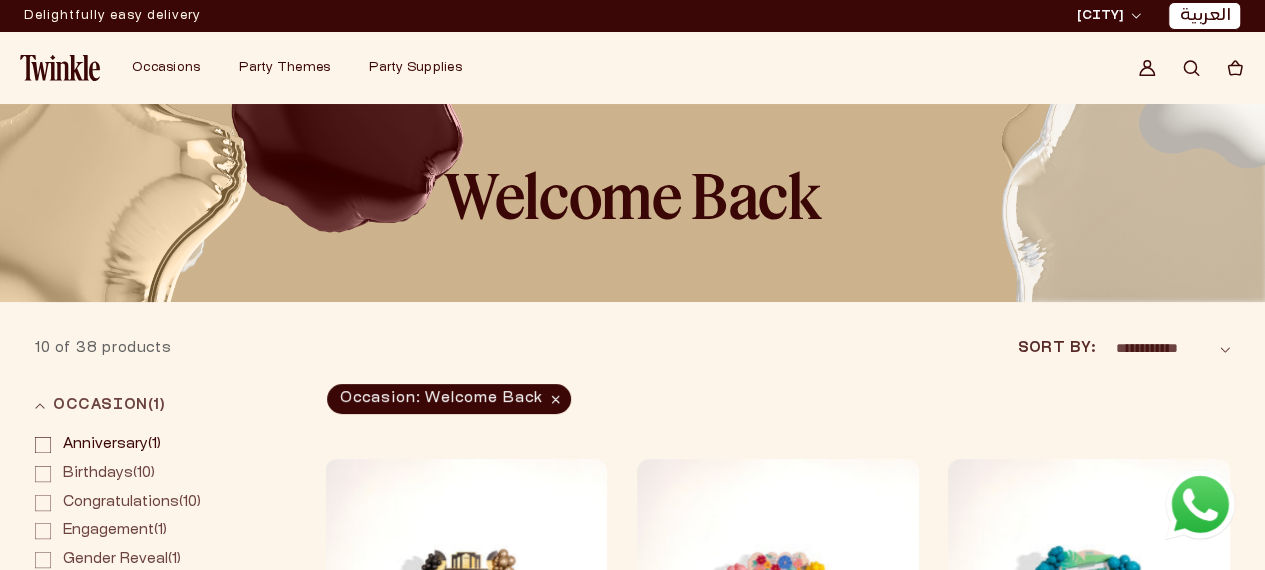 click 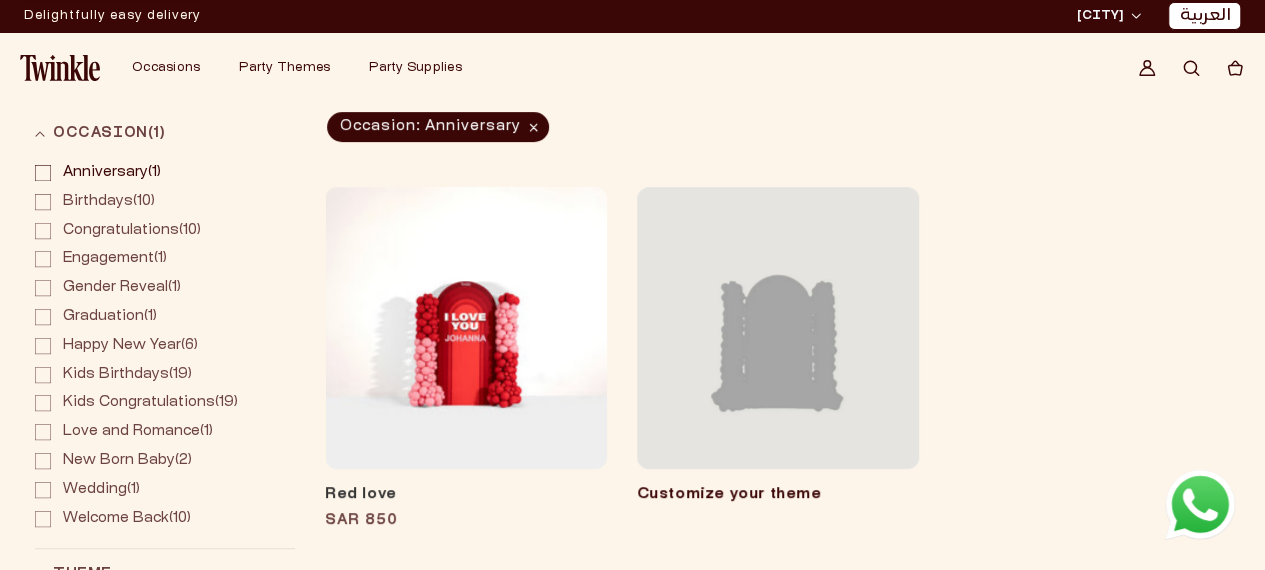scroll, scrollTop: 200, scrollLeft: 0, axis: vertical 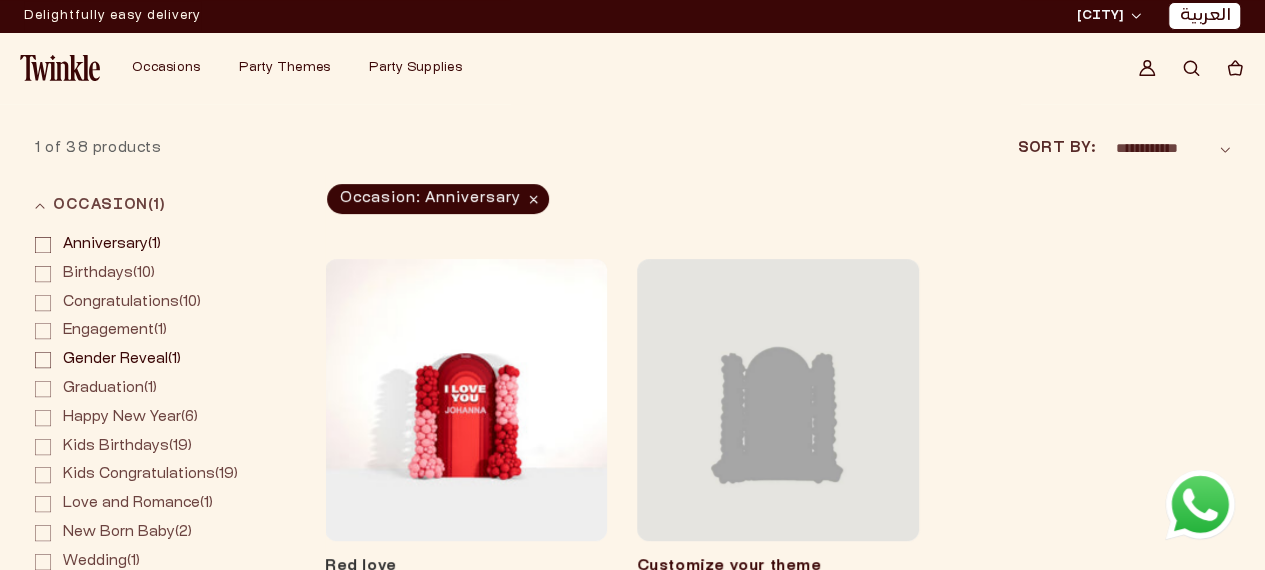 click 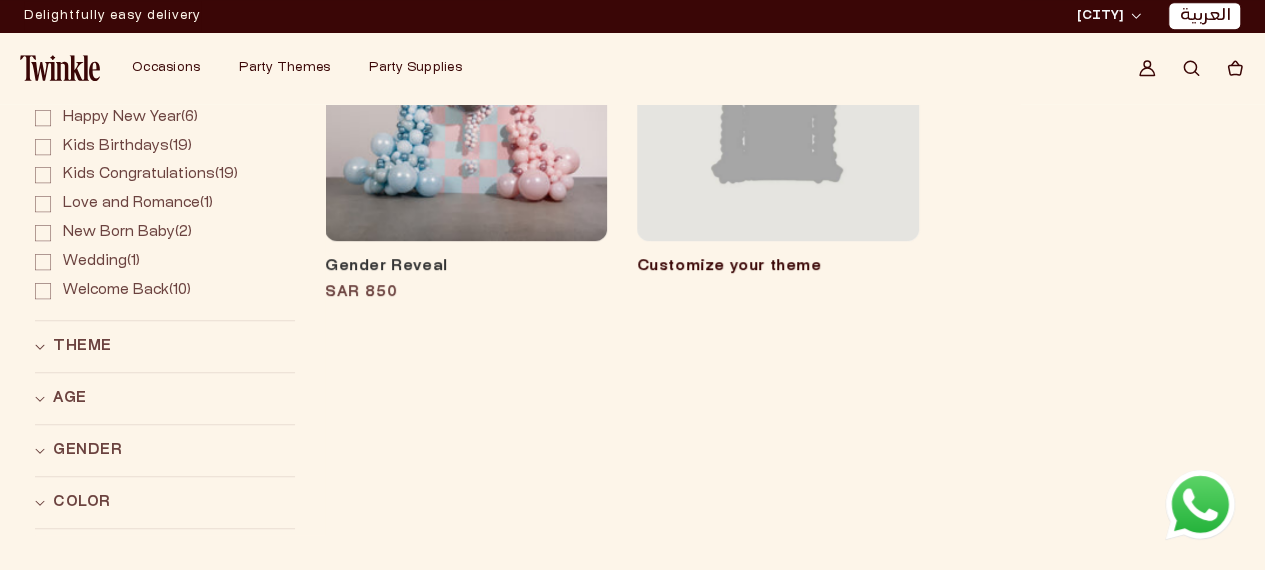 scroll, scrollTop: 300, scrollLeft: 0, axis: vertical 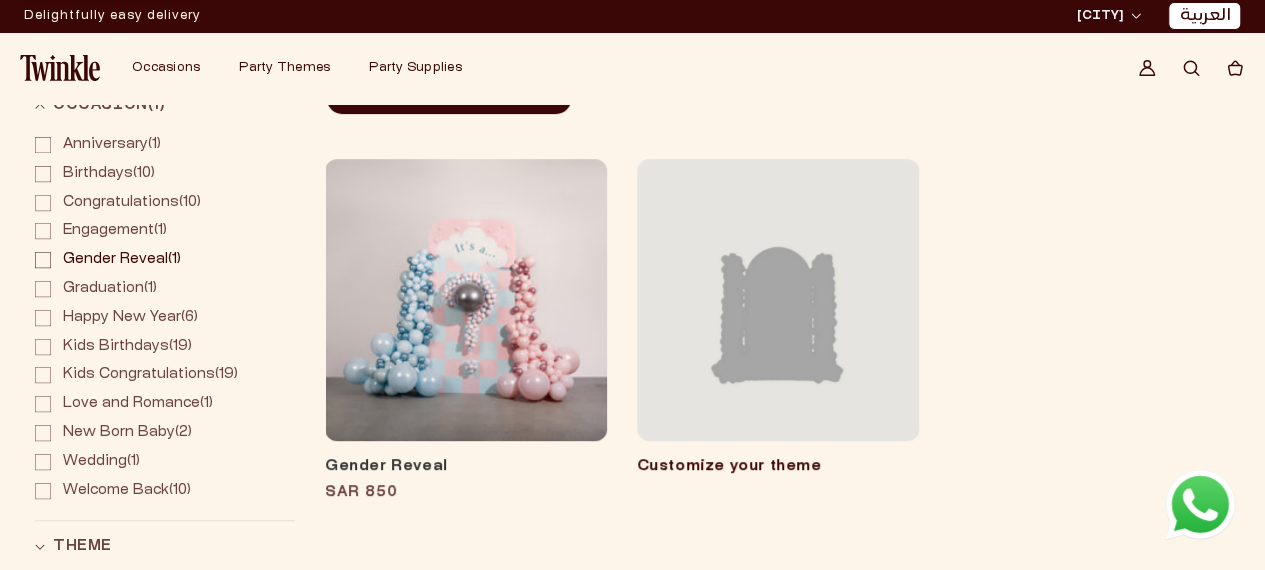 click on "[CITY]" at bounding box center (1100, 16) 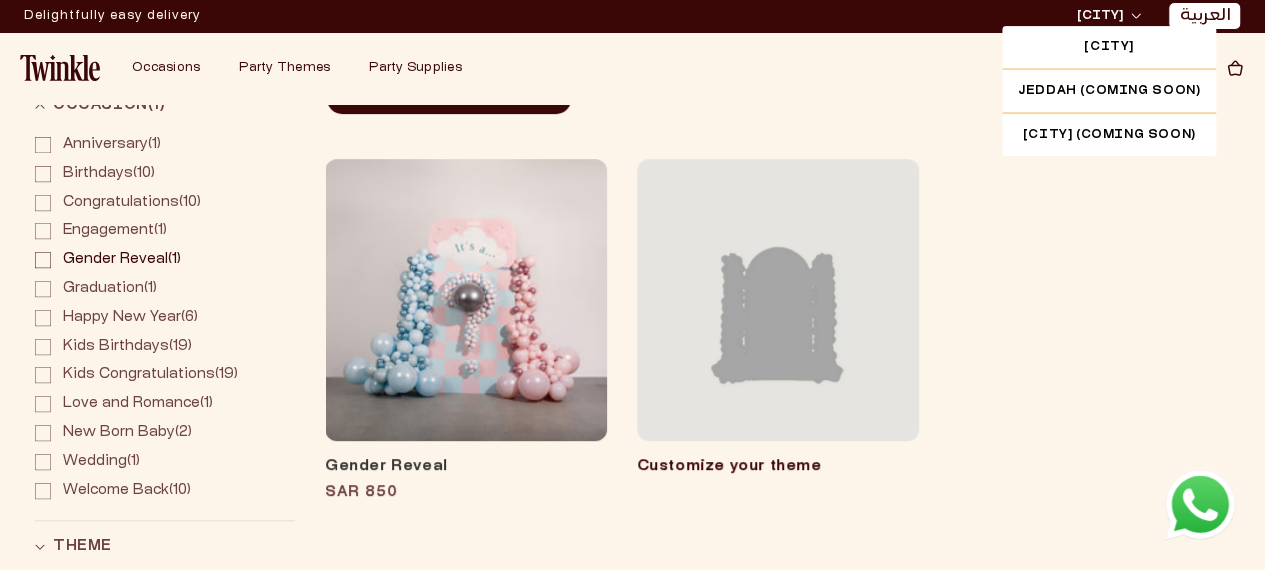 click on "[CITY]" at bounding box center [1100, 16] 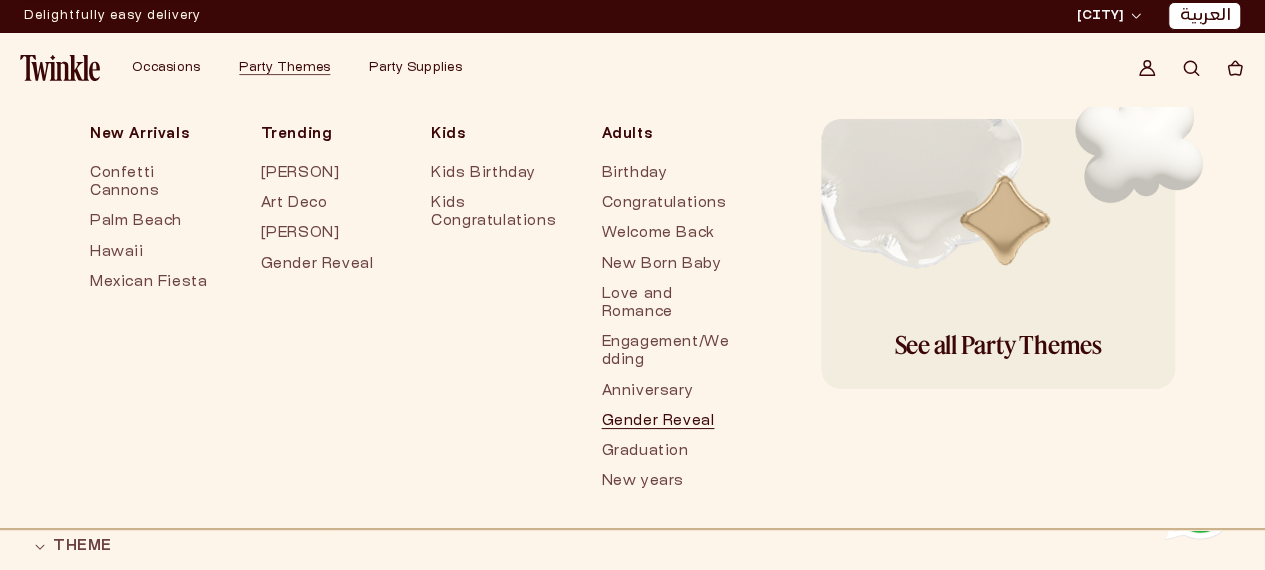 scroll, scrollTop: 30, scrollLeft: 0, axis: vertical 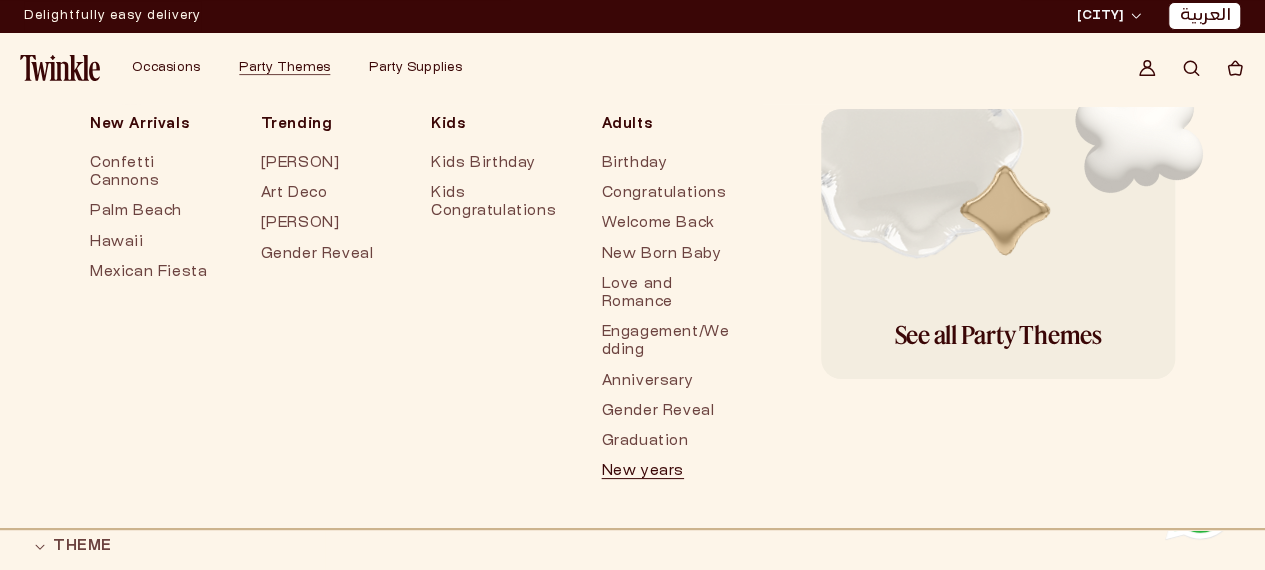 click on "New years" at bounding box center (667, 472) 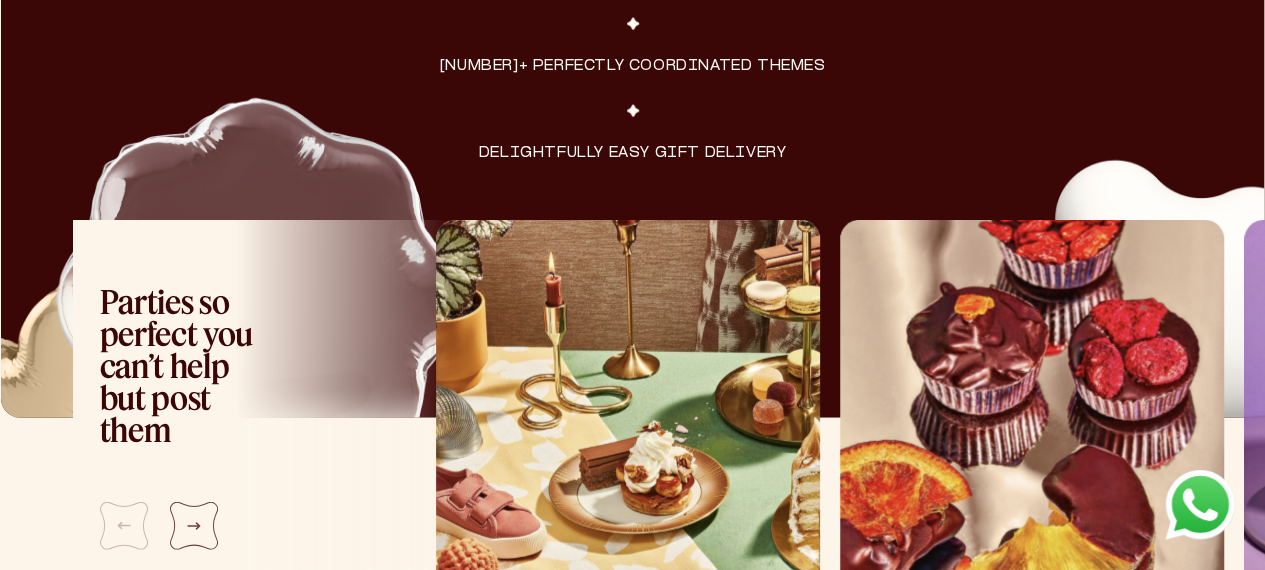 scroll, scrollTop: 2495, scrollLeft: 0, axis: vertical 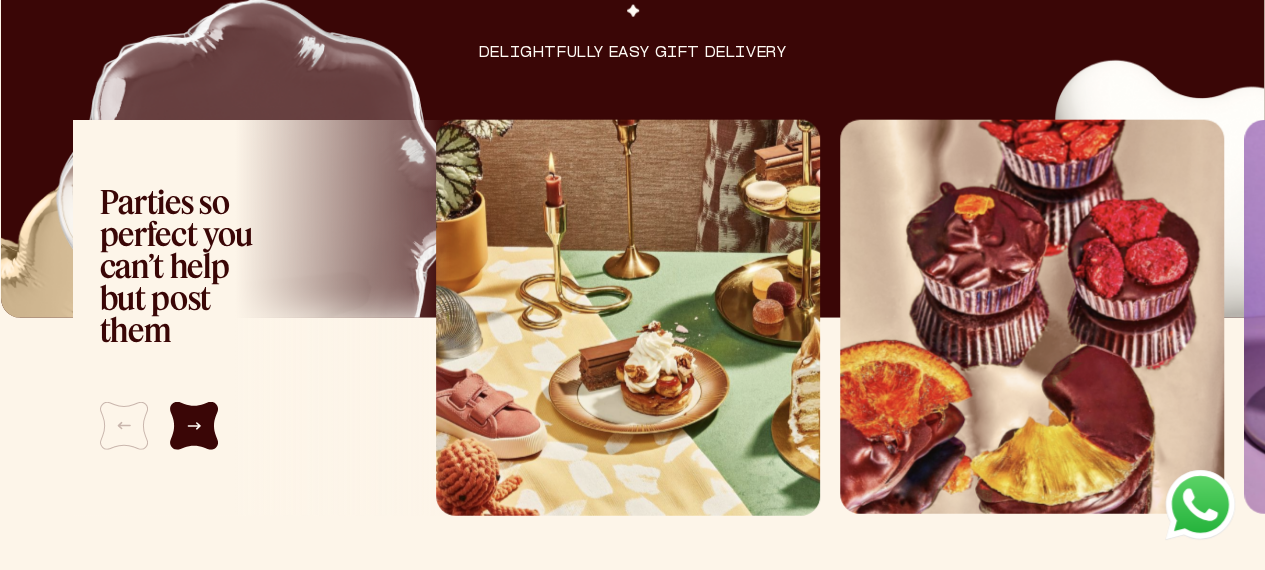 click at bounding box center (194, 426) 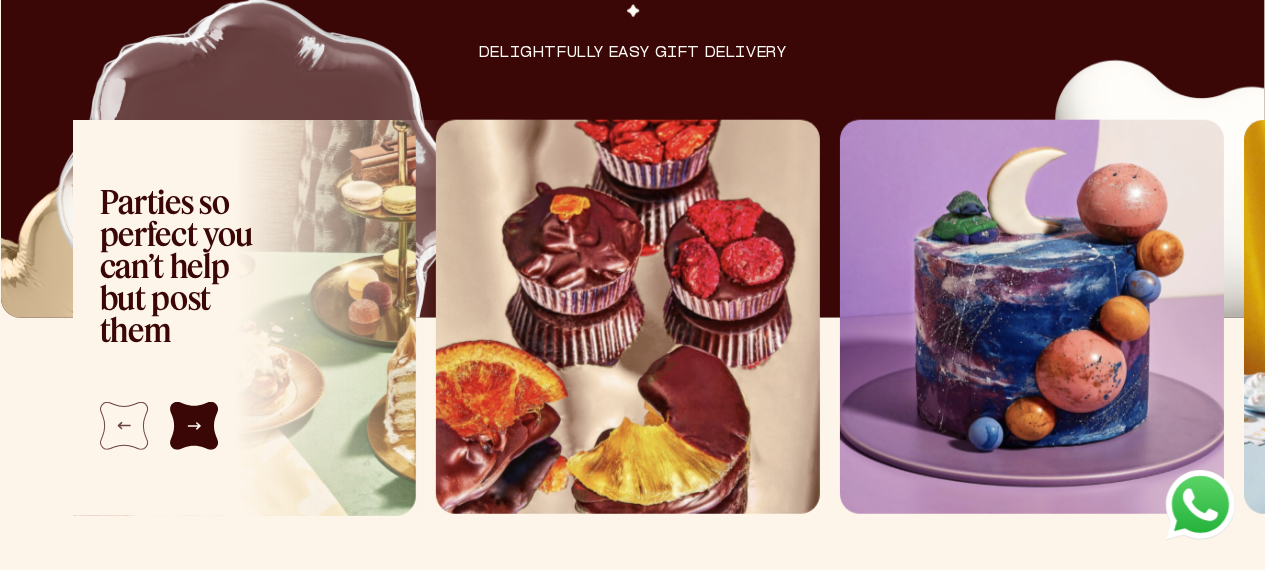 click at bounding box center (194, 426) 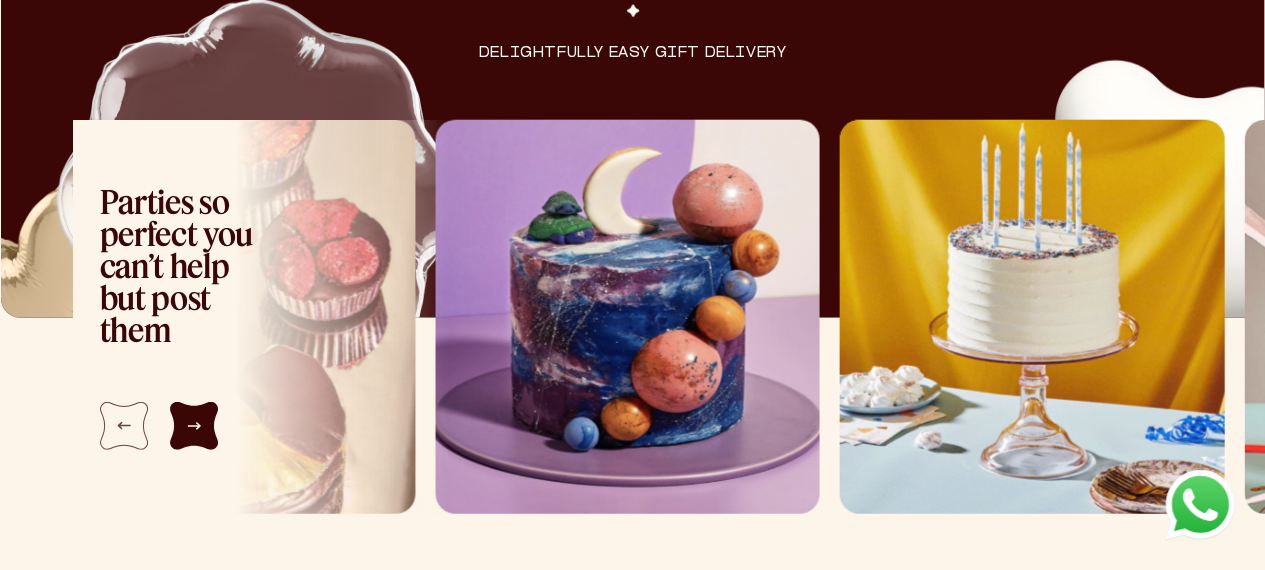 click at bounding box center [194, 426] 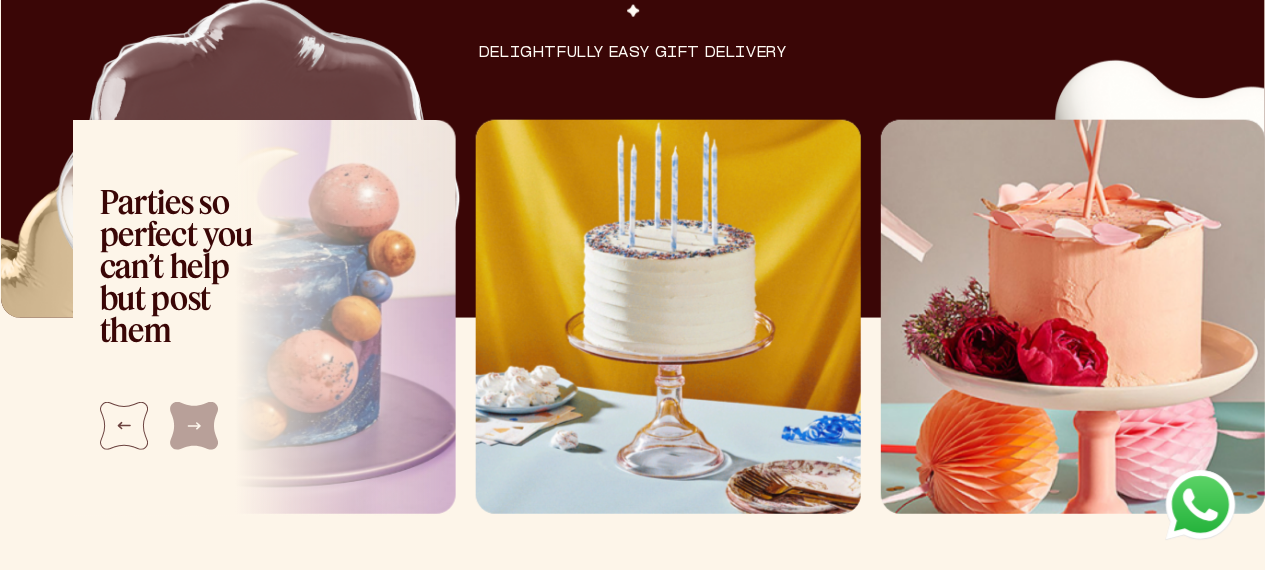 click at bounding box center [190, 426] 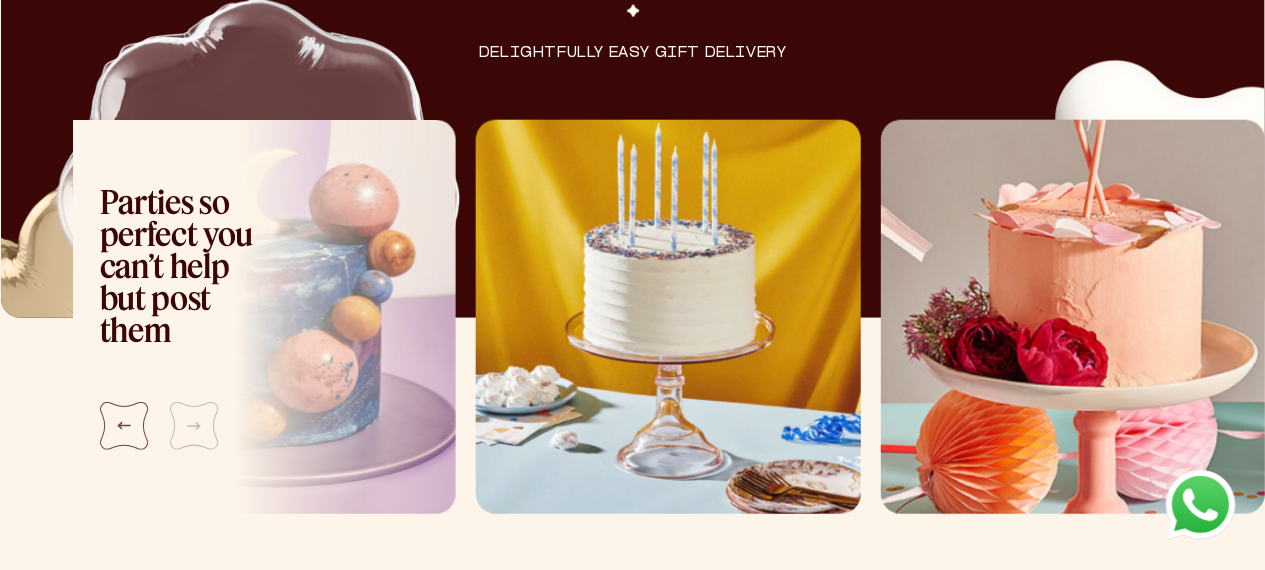 click on "Parties so perfect you can’t help but post them" at bounding box center [180, 318] 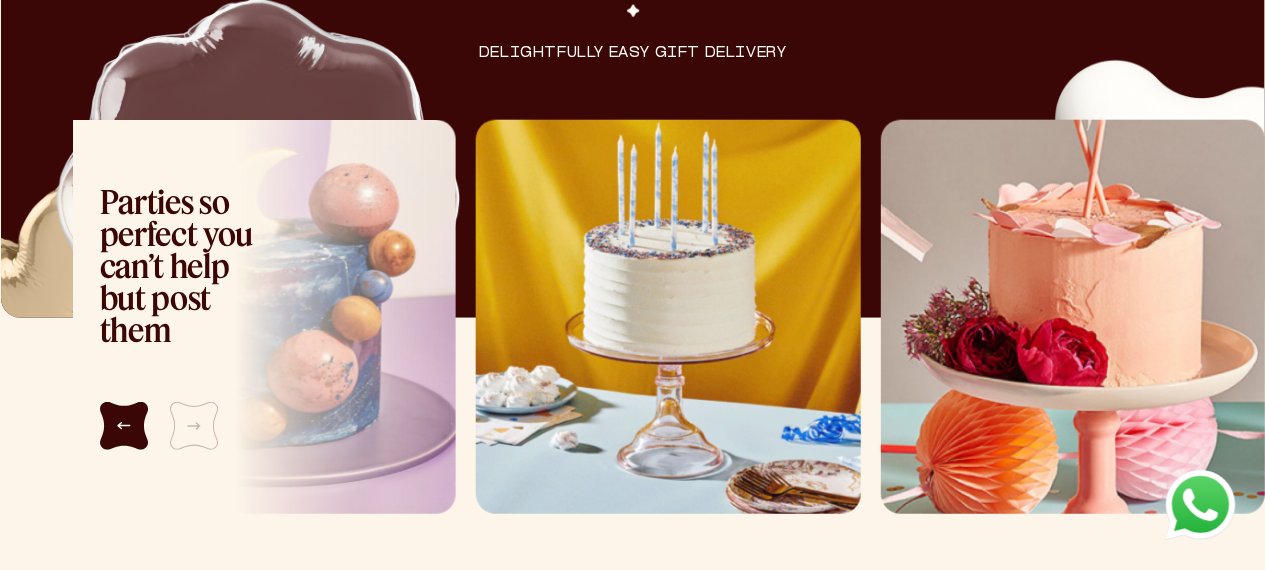 click at bounding box center [124, 426] 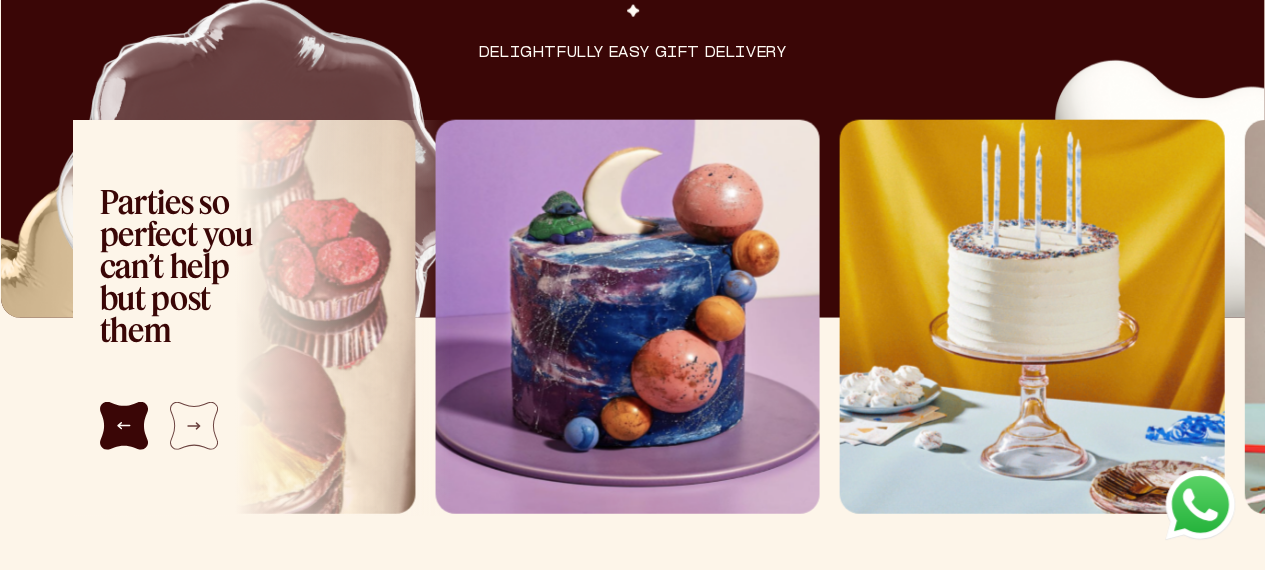click at bounding box center (124, 426) 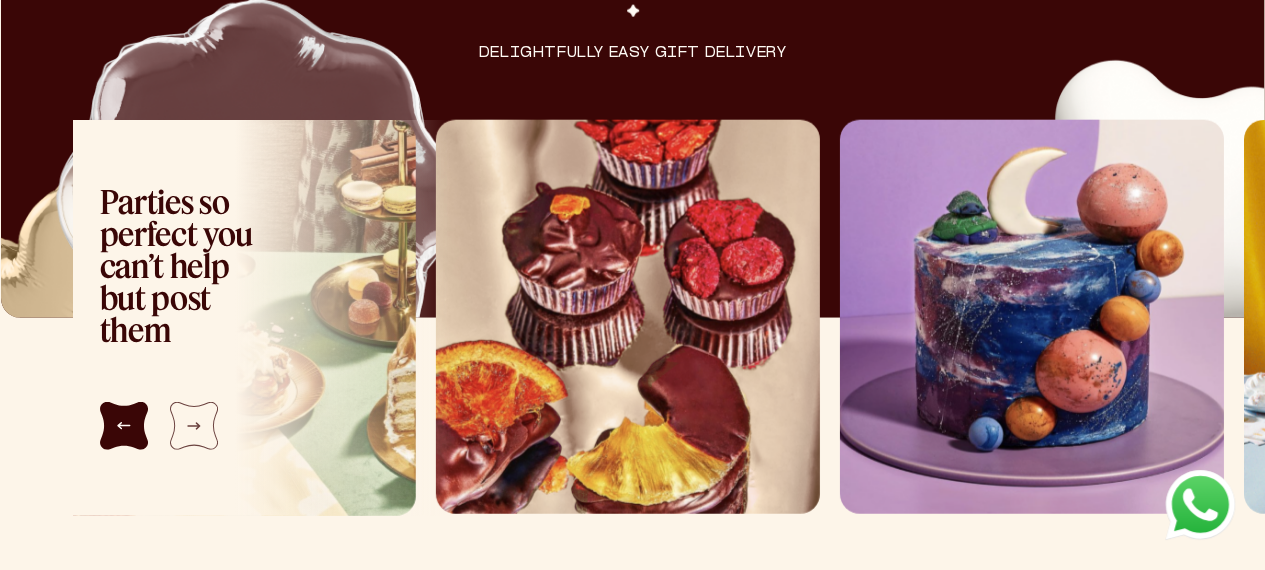 click at bounding box center [124, 426] 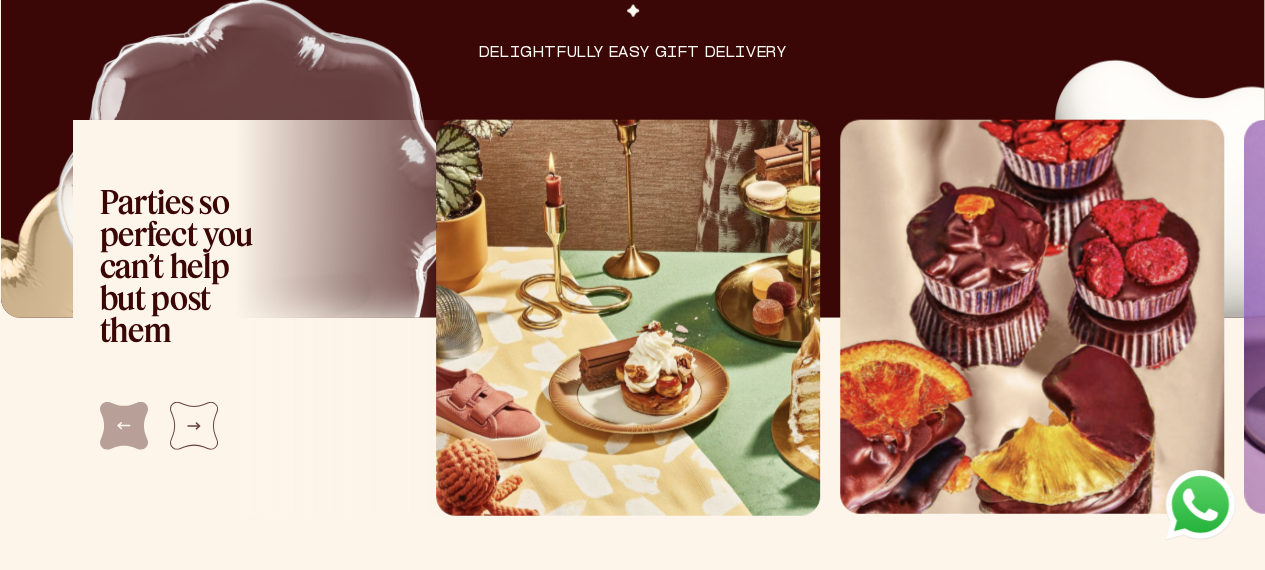 click at bounding box center (190, 426) 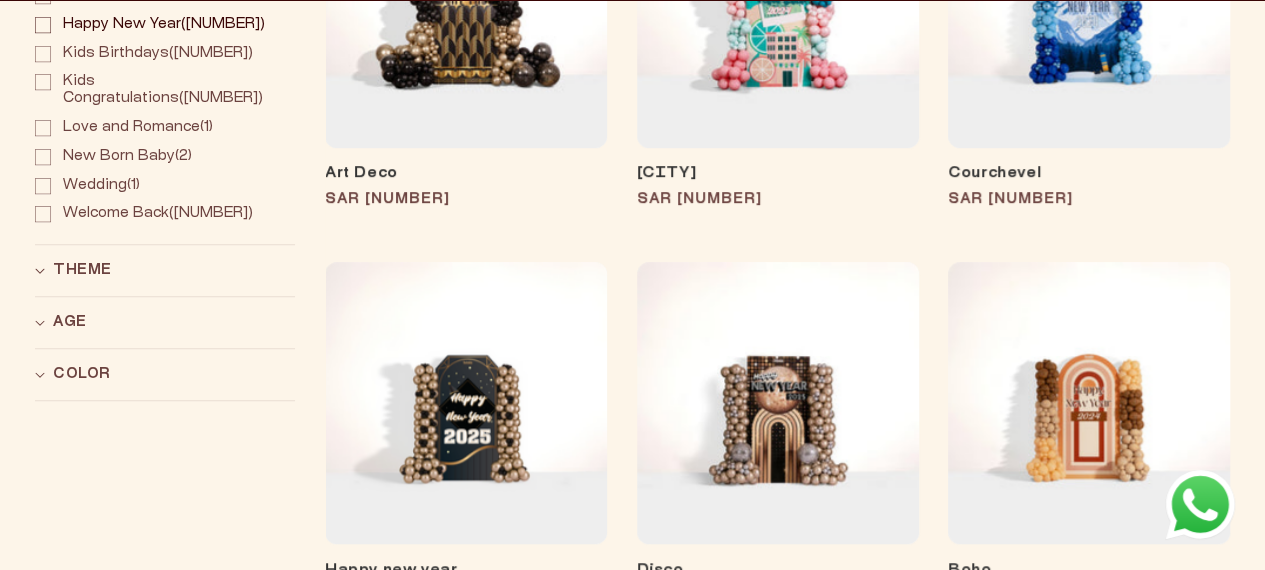 scroll, scrollTop: 600, scrollLeft: 0, axis: vertical 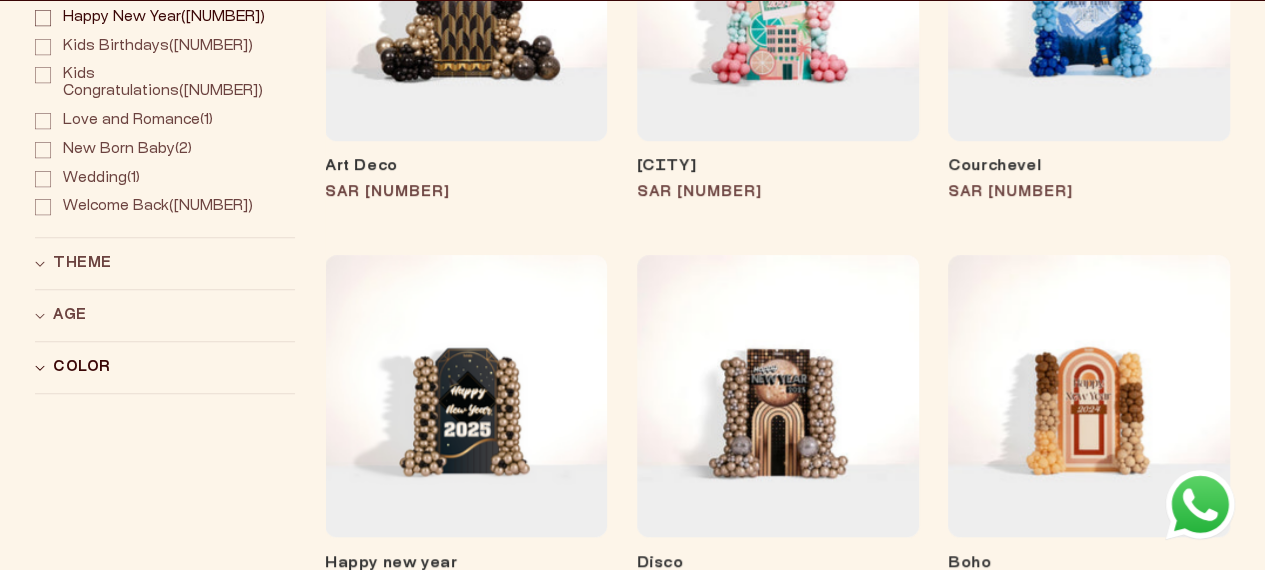 click on "Color
(0)" at bounding box center [156, 367] 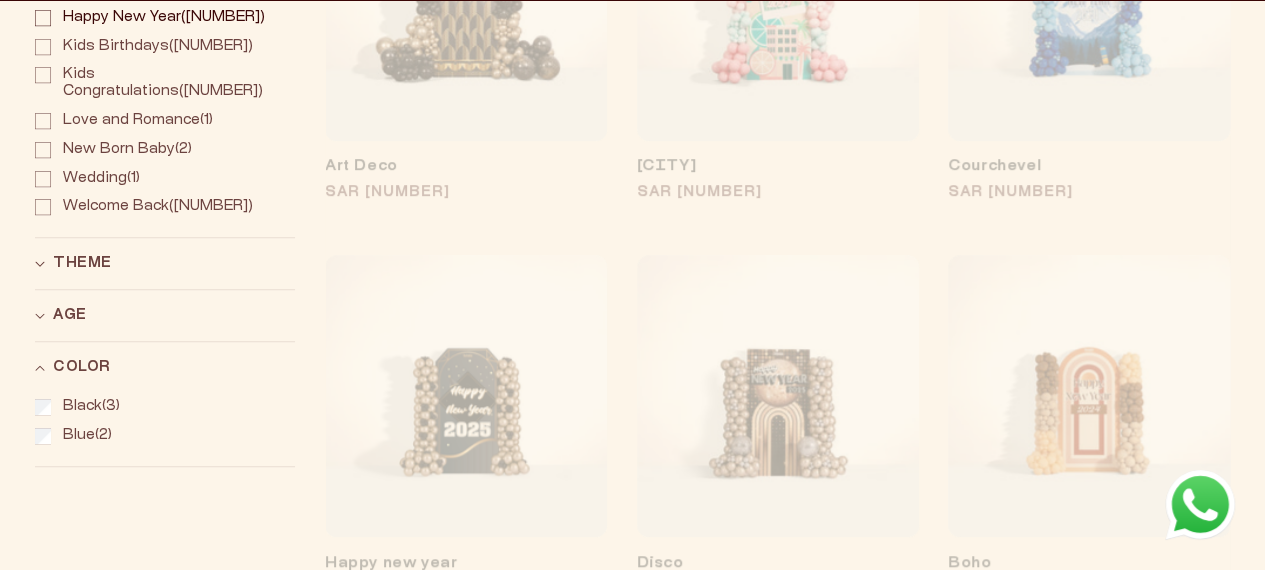 click 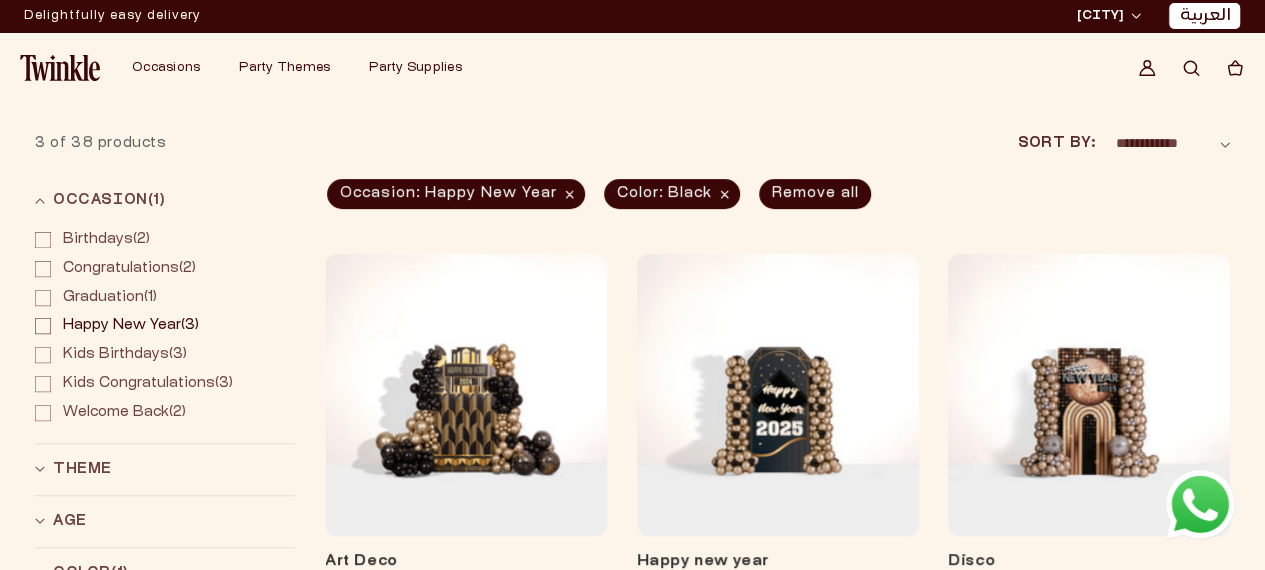 scroll, scrollTop: 200, scrollLeft: 0, axis: vertical 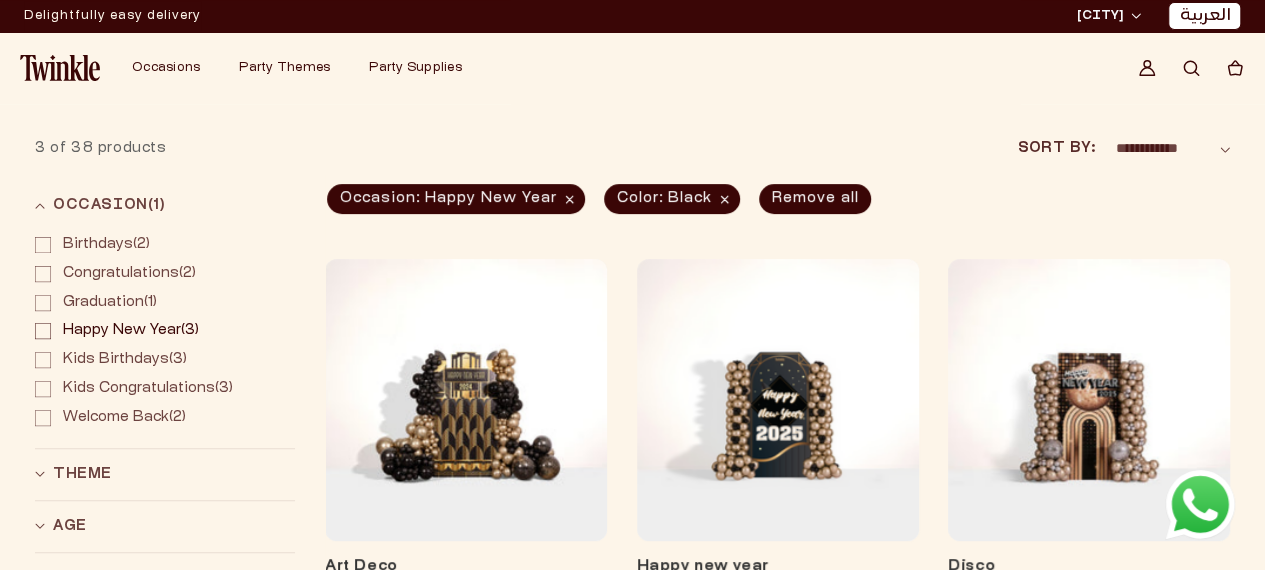 click 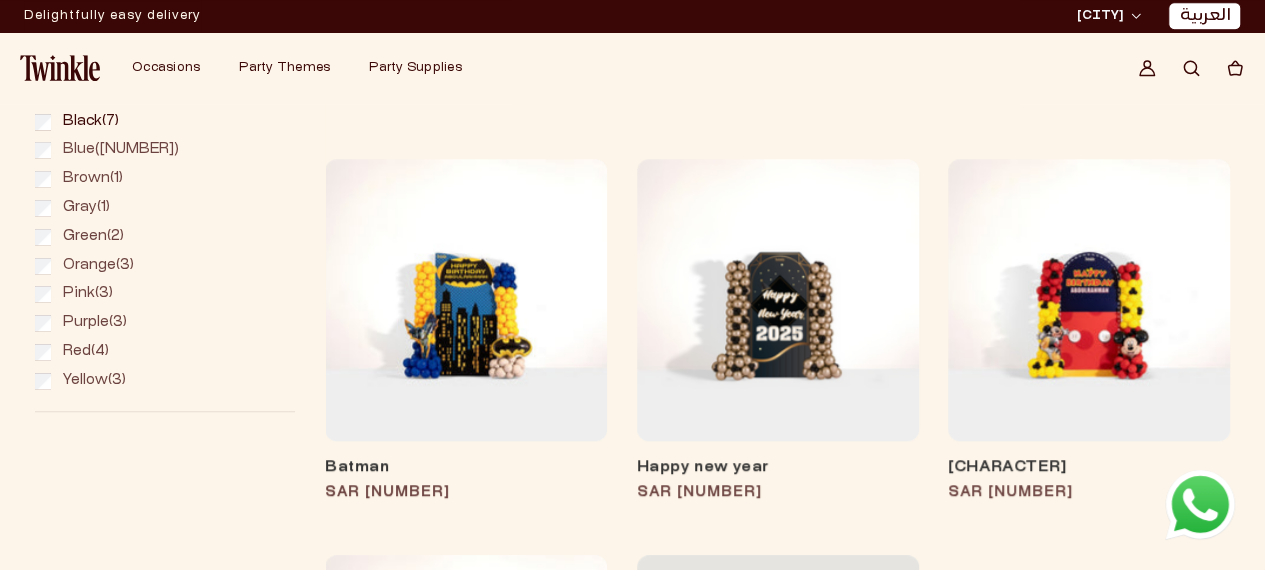 scroll, scrollTop: 600, scrollLeft: 0, axis: vertical 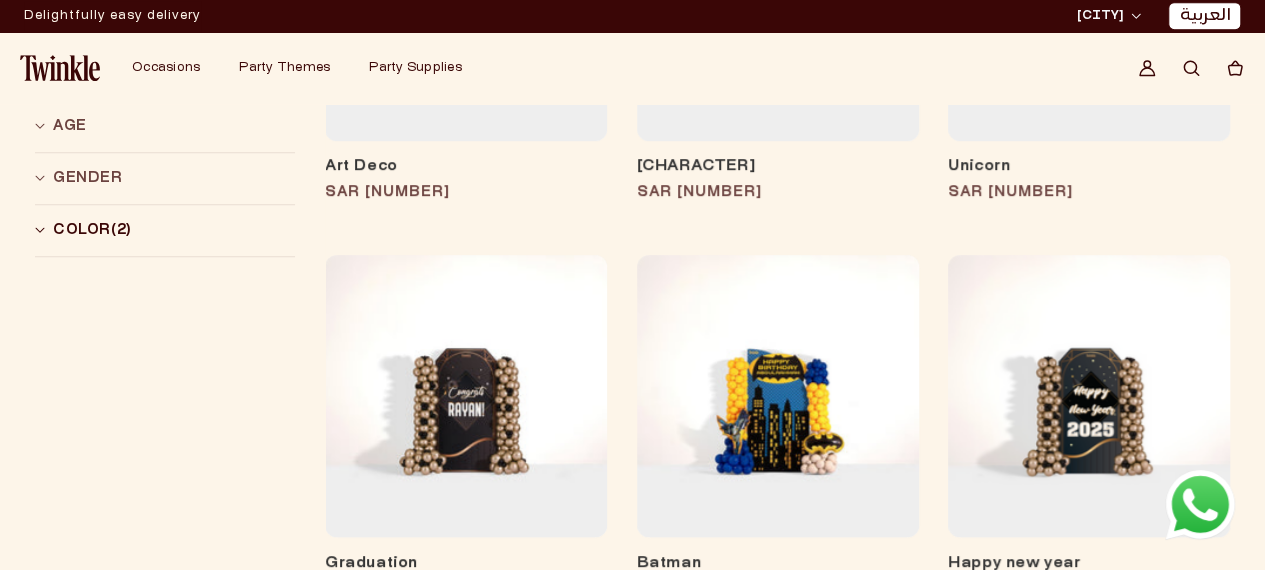 click on "Color
(2)" at bounding box center (92, 230) 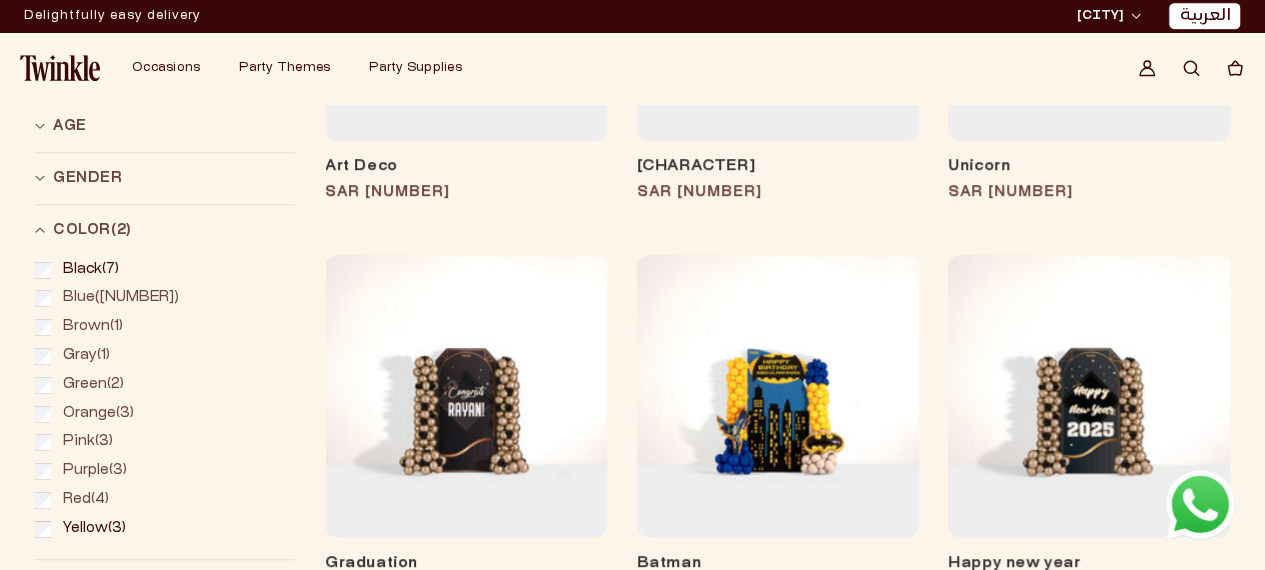 click 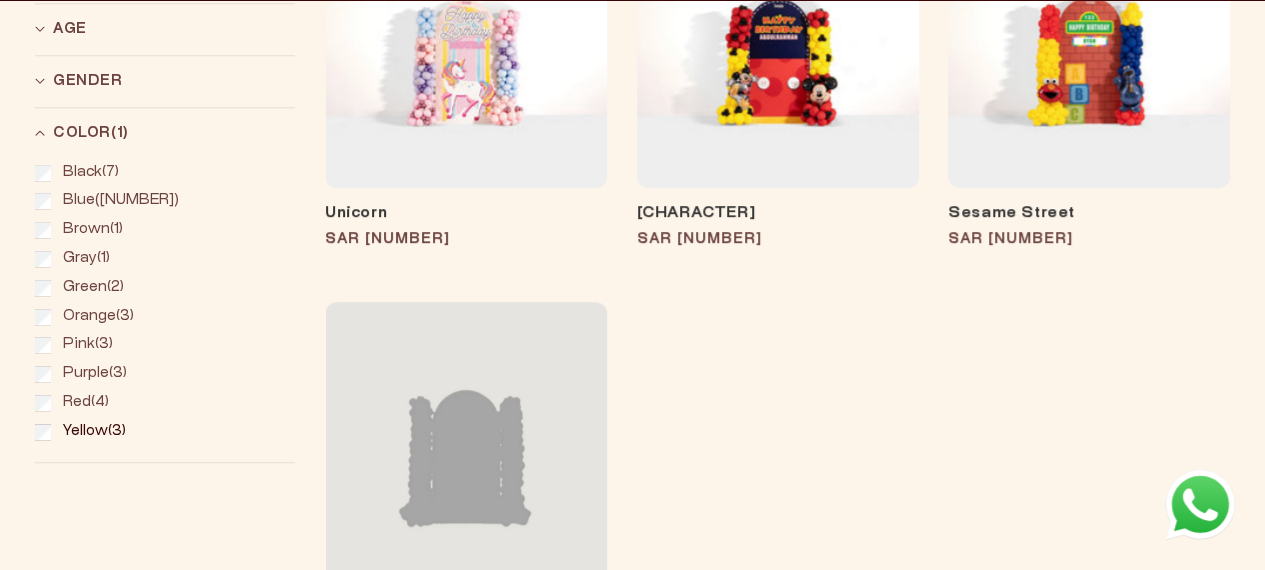 scroll, scrollTop: 600, scrollLeft: 0, axis: vertical 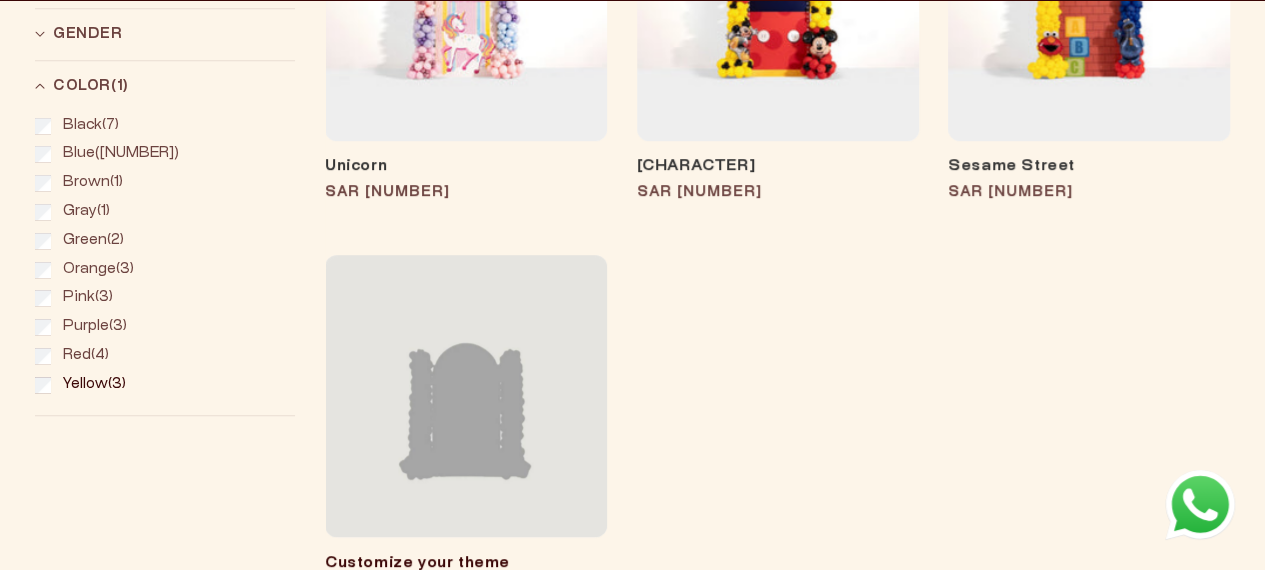 click on "Yellow  (3)
Yellow (3 products)" at bounding box center (165, 385) 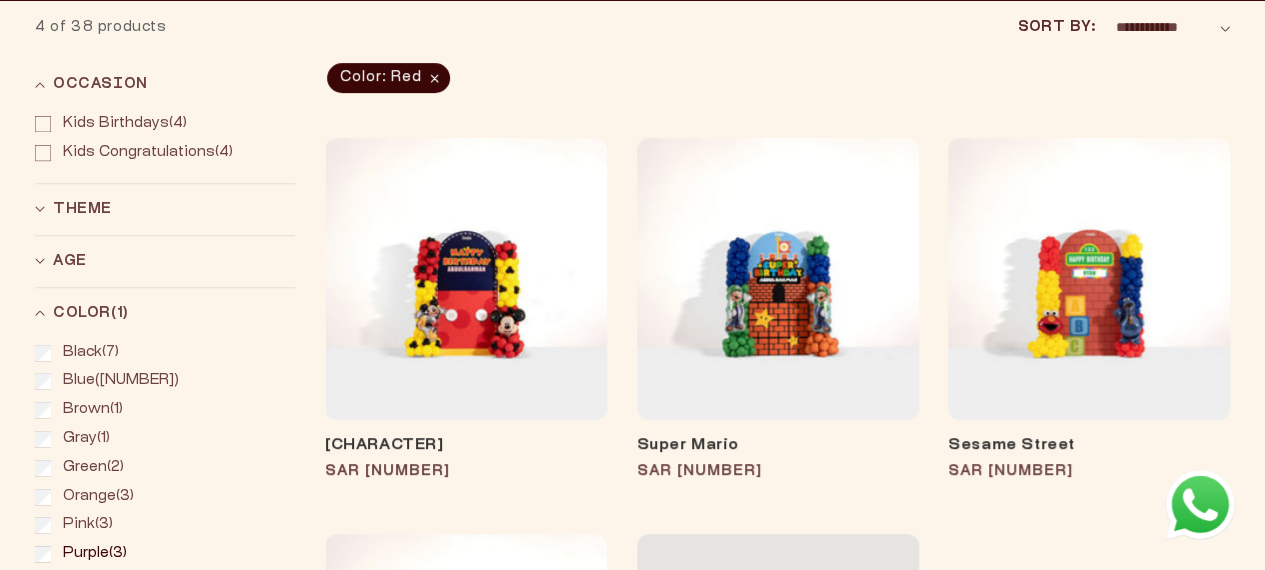 scroll, scrollTop: 500, scrollLeft: 0, axis: vertical 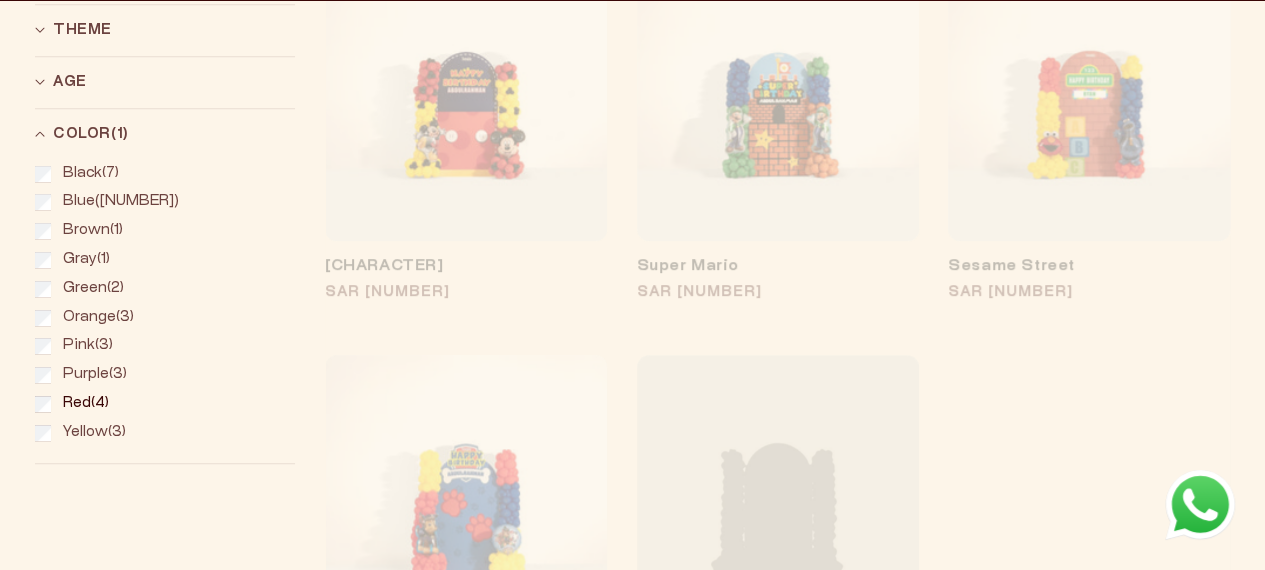 click 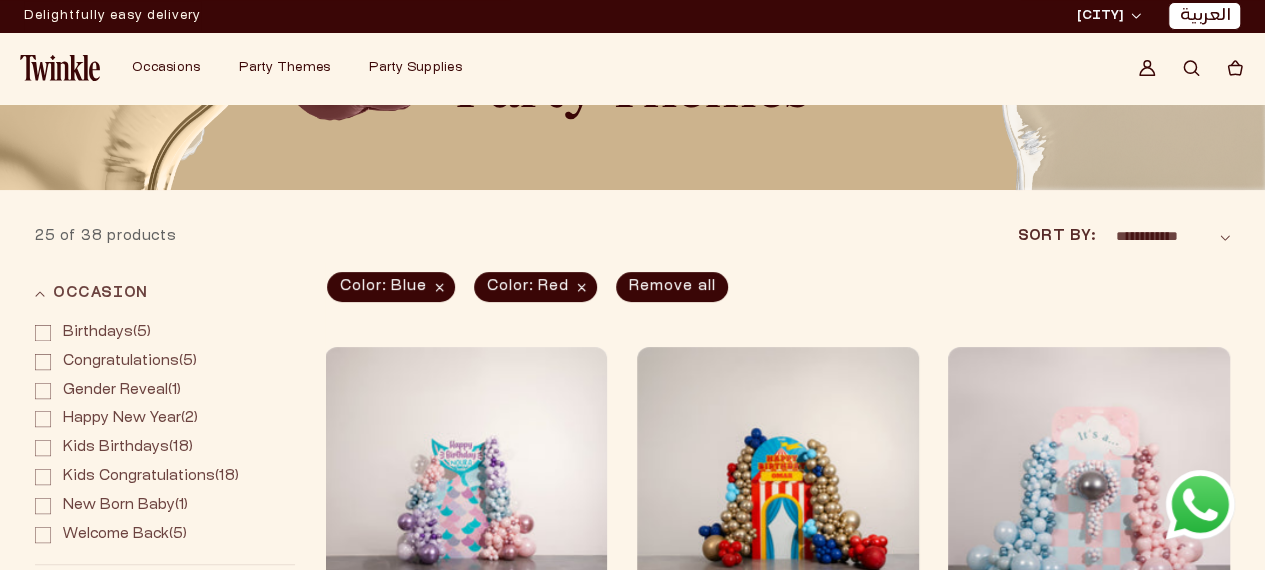 scroll, scrollTop: 100, scrollLeft: 0, axis: vertical 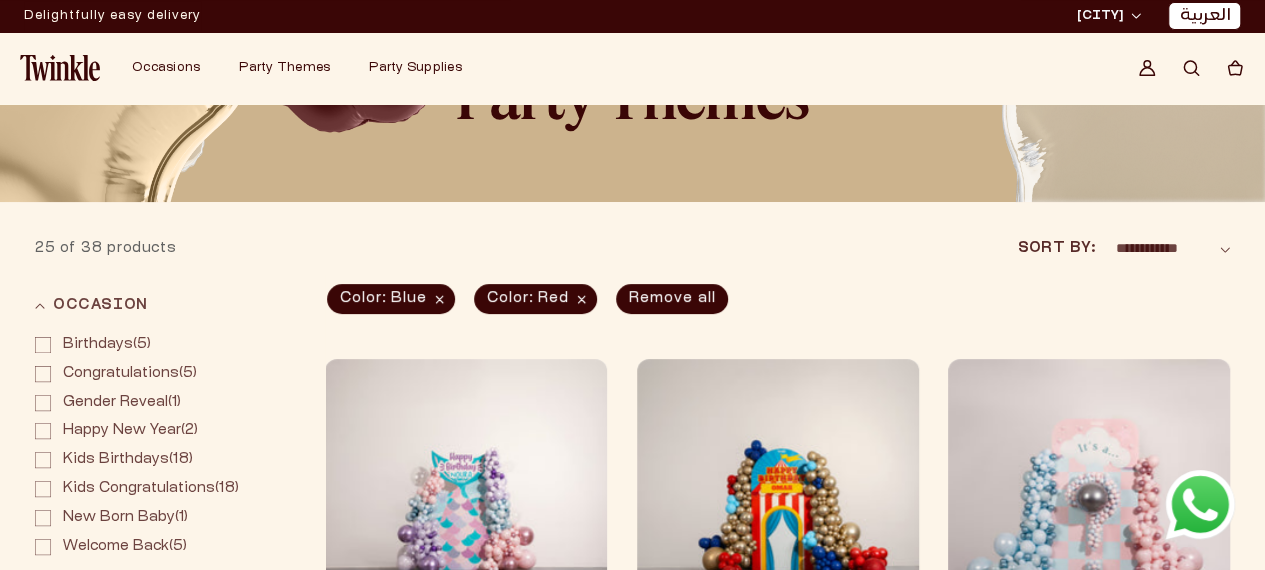 click on "Color: Red
Remove filter" at bounding box center [535, 299] 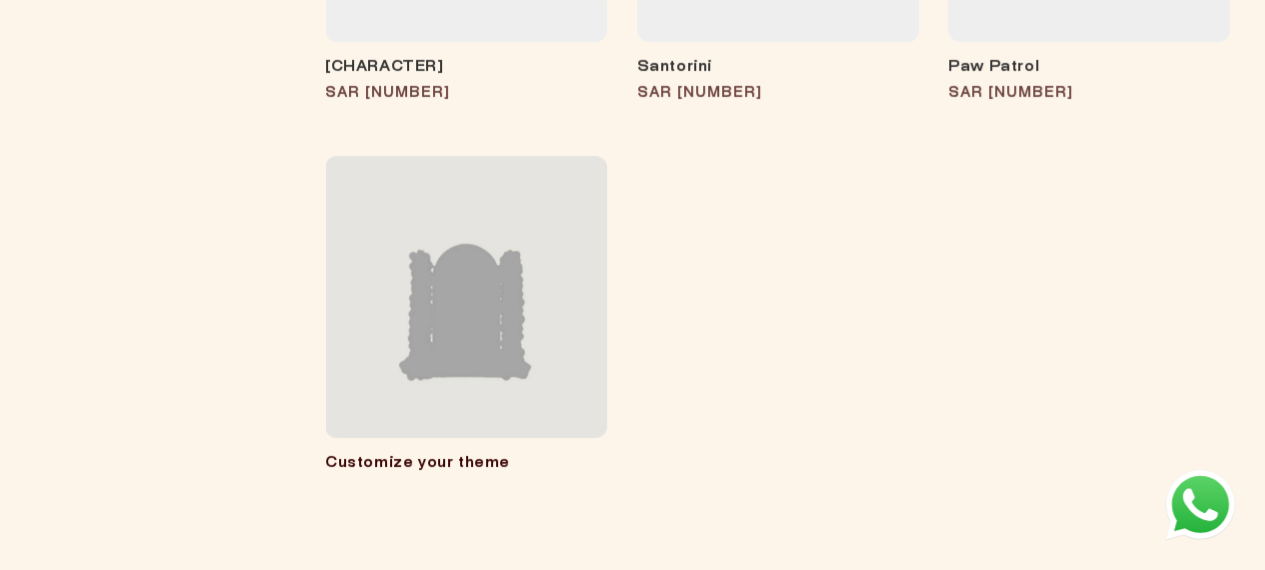 scroll, scrollTop: 3500, scrollLeft: 0, axis: vertical 